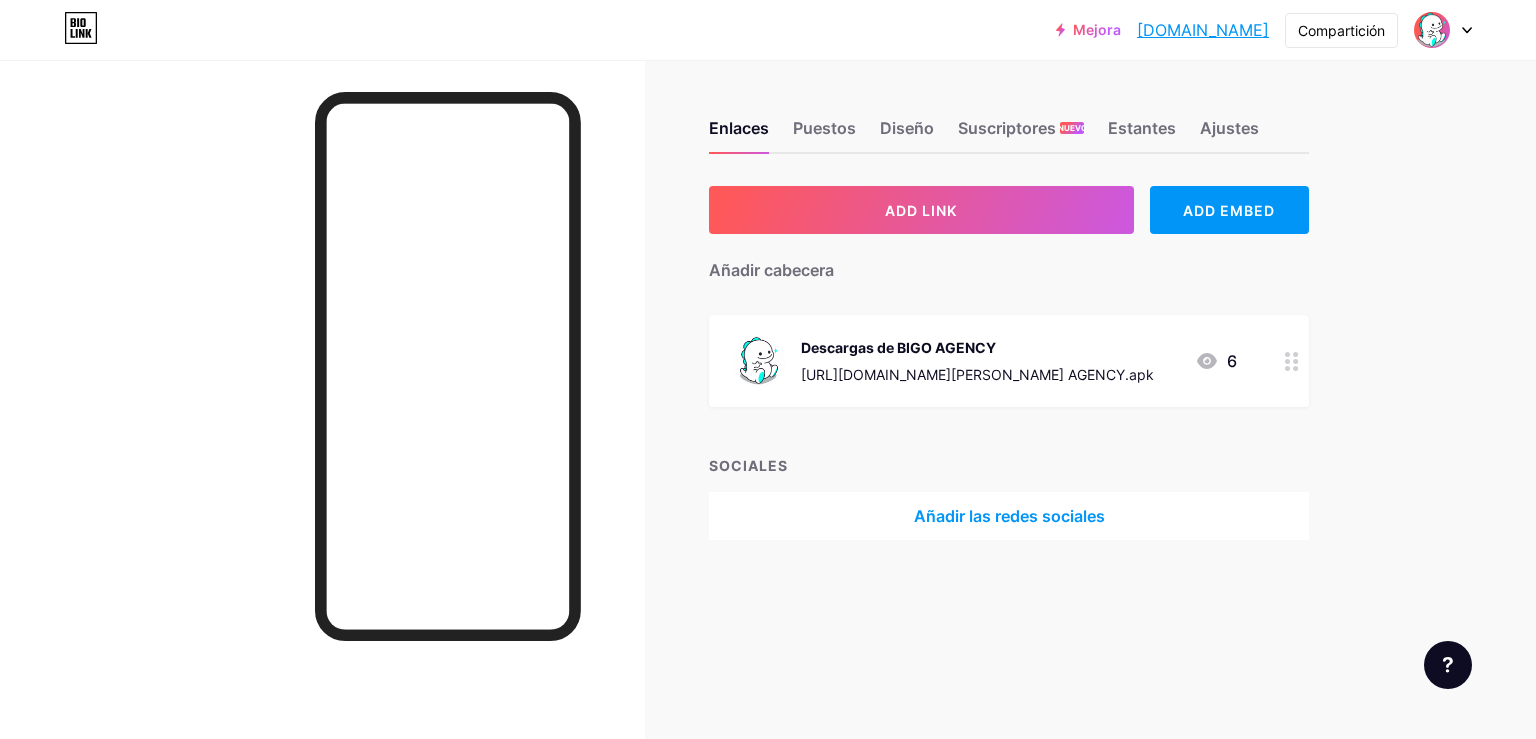 scroll, scrollTop: 0, scrollLeft: 0, axis: both 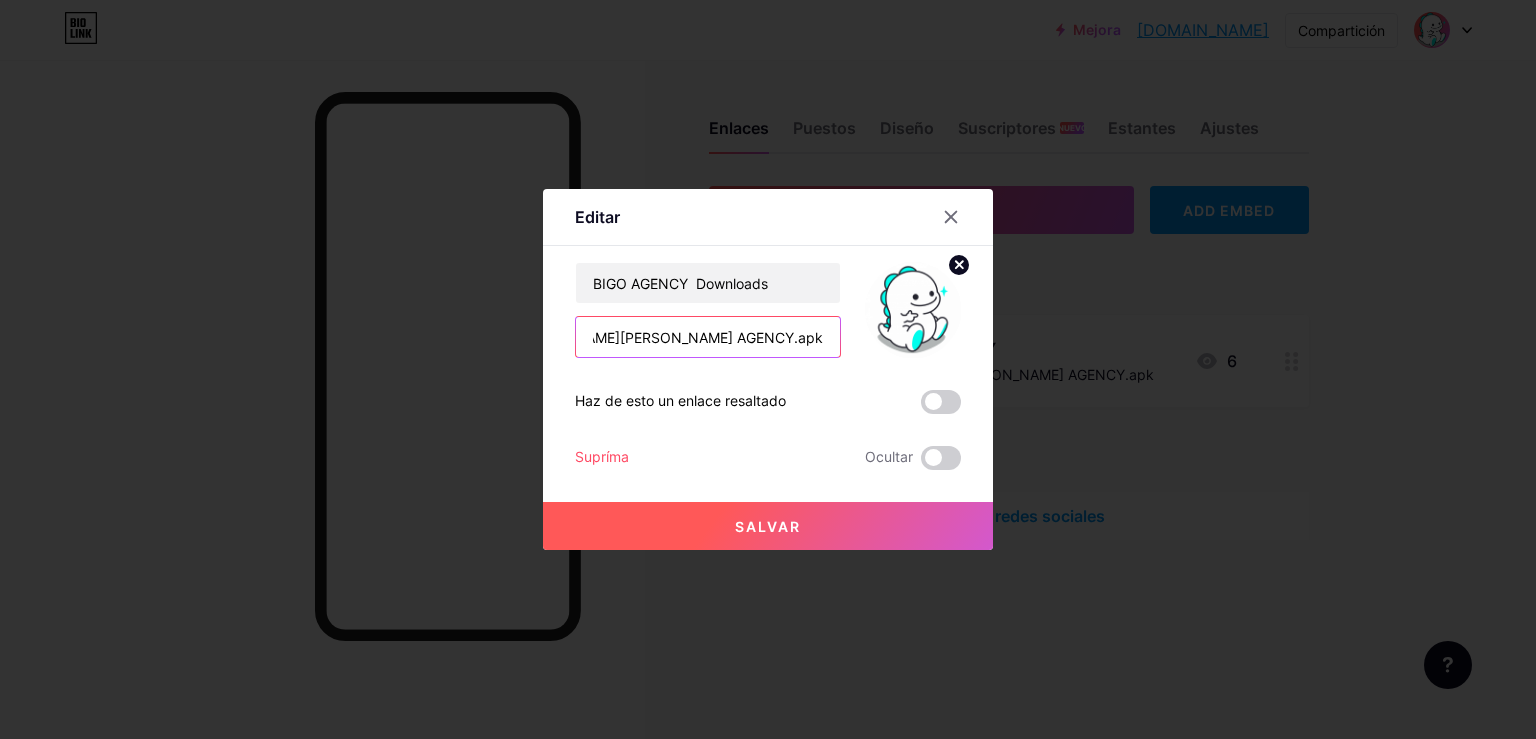 drag, startPoint x: 770, startPoint y: 338, endPoint x: 840, endPoint y: 342, distance: 70.11419 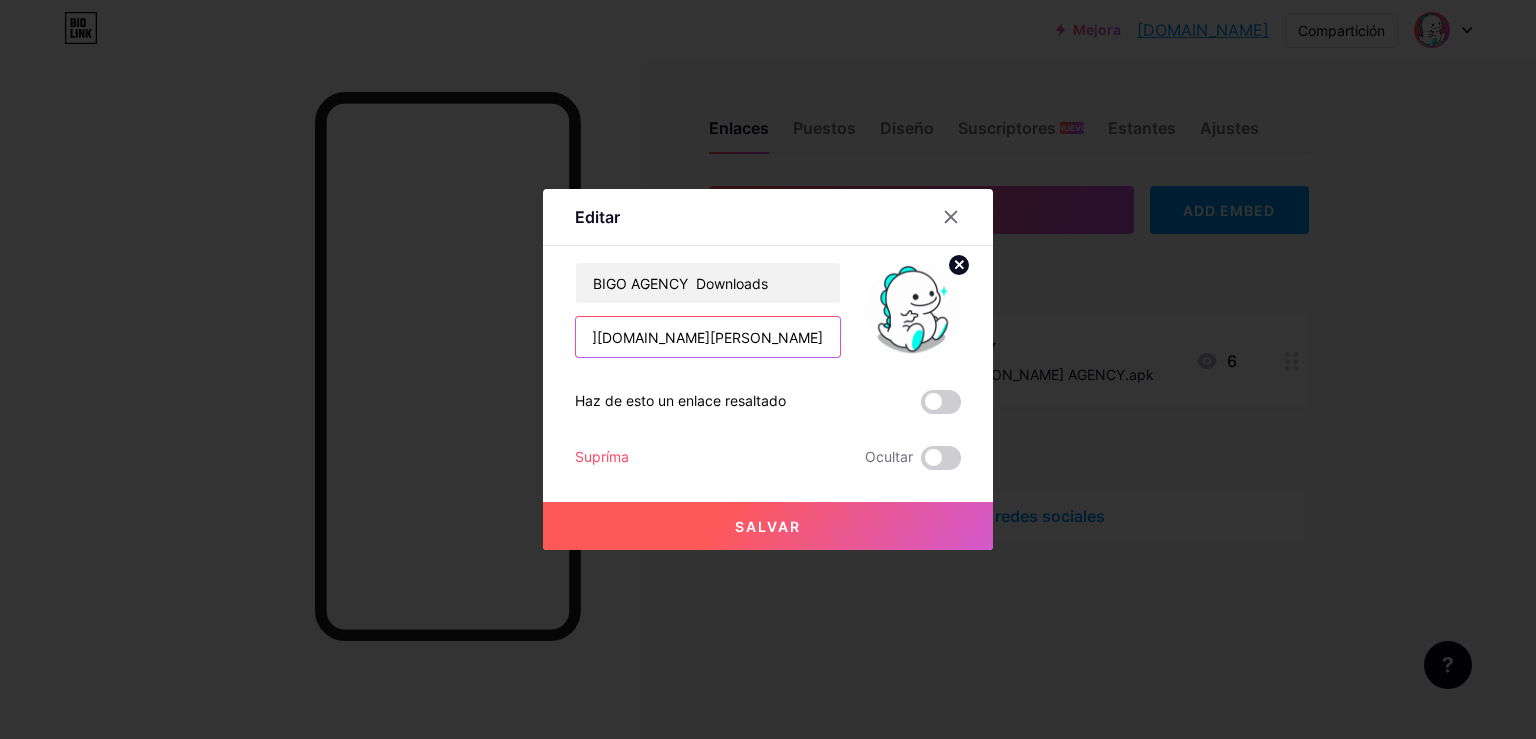 scroll, scrollTop: 0, scrollLeft: 148, axis: horizontal 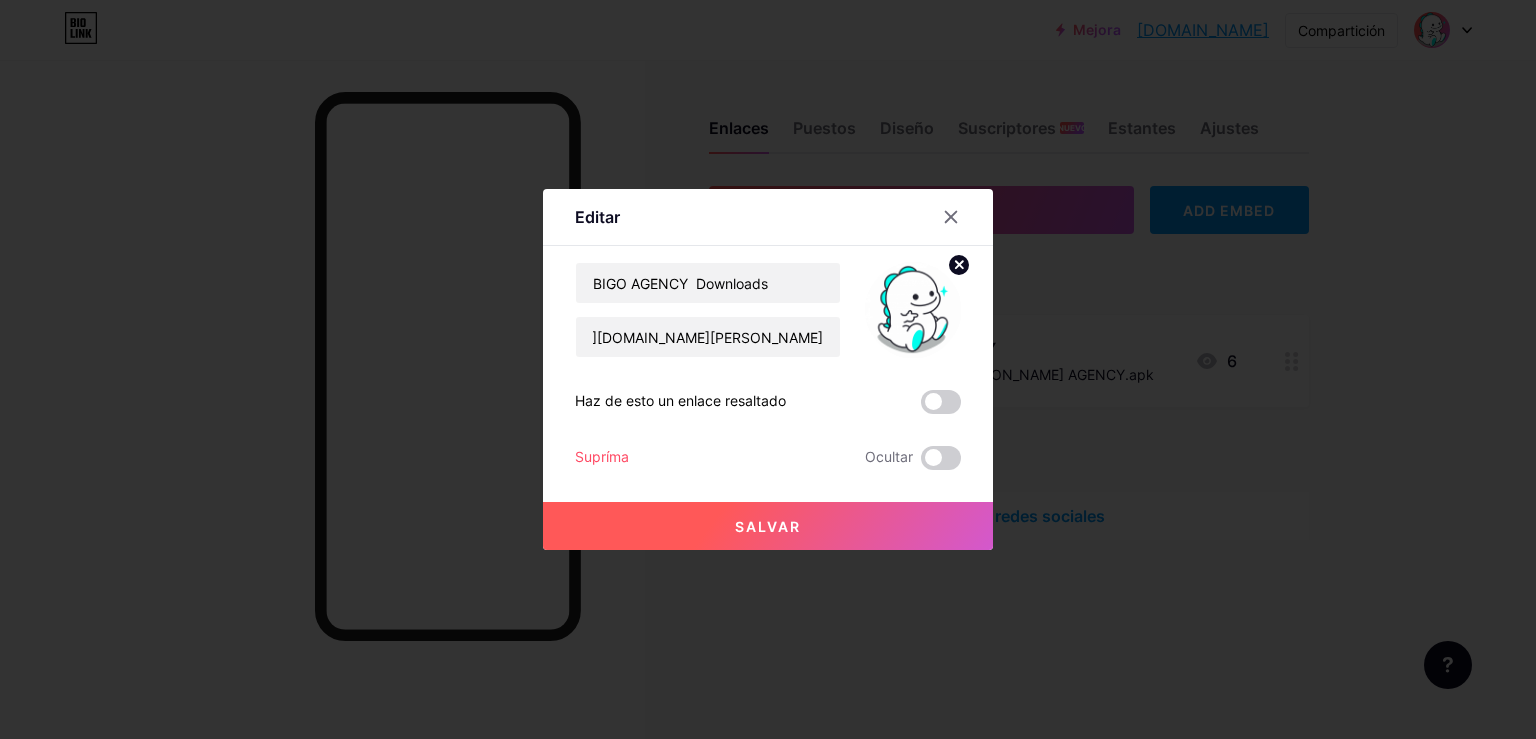 click on "Salvar" at bounding box center (768, 526) 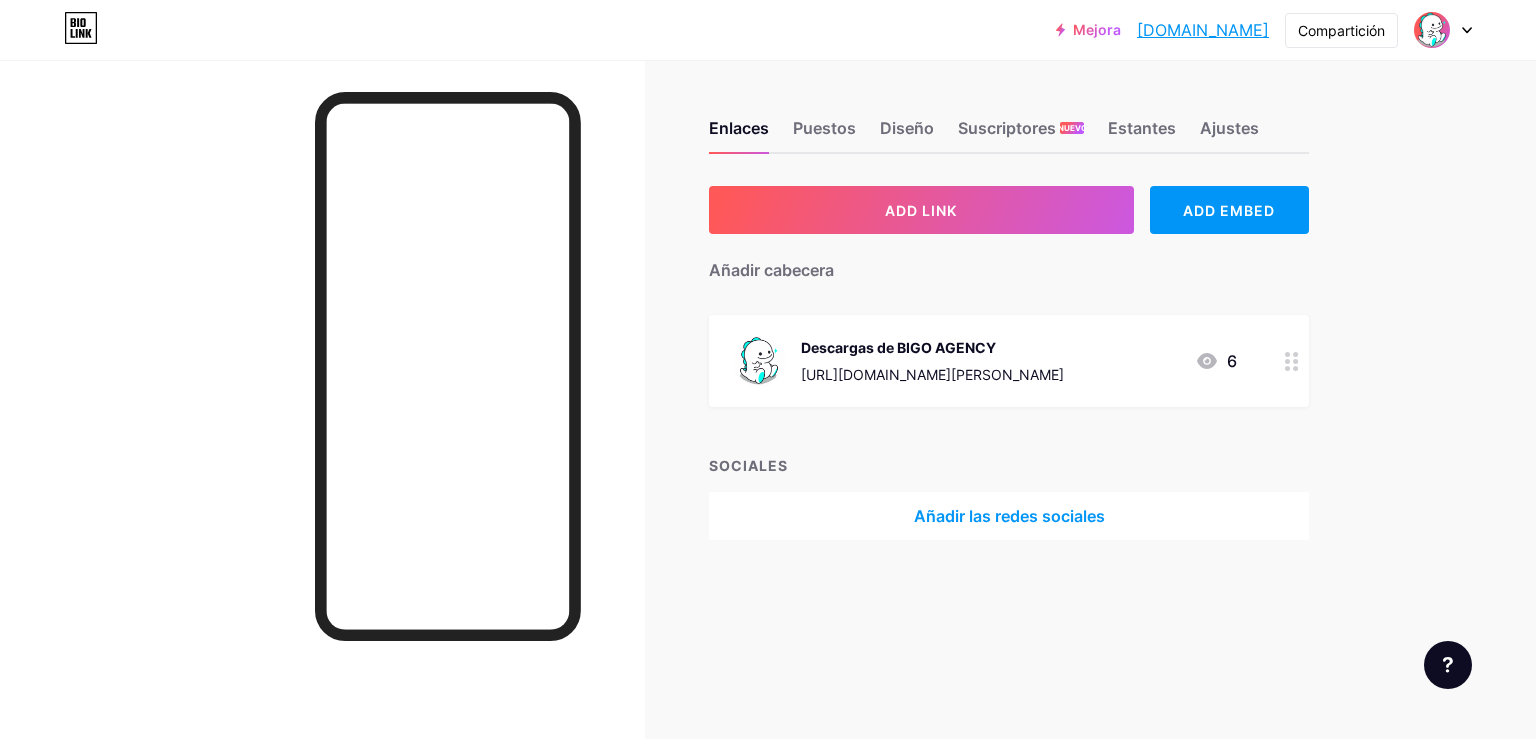 click on "Enlaces
Puestos
Diseño
Suscriptores
NUEVO
Estantes
Ajustes       ADD LINK     ADD EMBED
Añadir cabecera
Descargas de BIGO AGENCY
[URL][DOMAIN_NAME][PERSON_NAME]
6
SOCIALES     Añadir las redes sociales                       Solicitudes de presentación             Centro de ayuda         Apoyo de contacto" at bounding box center (696, 350) 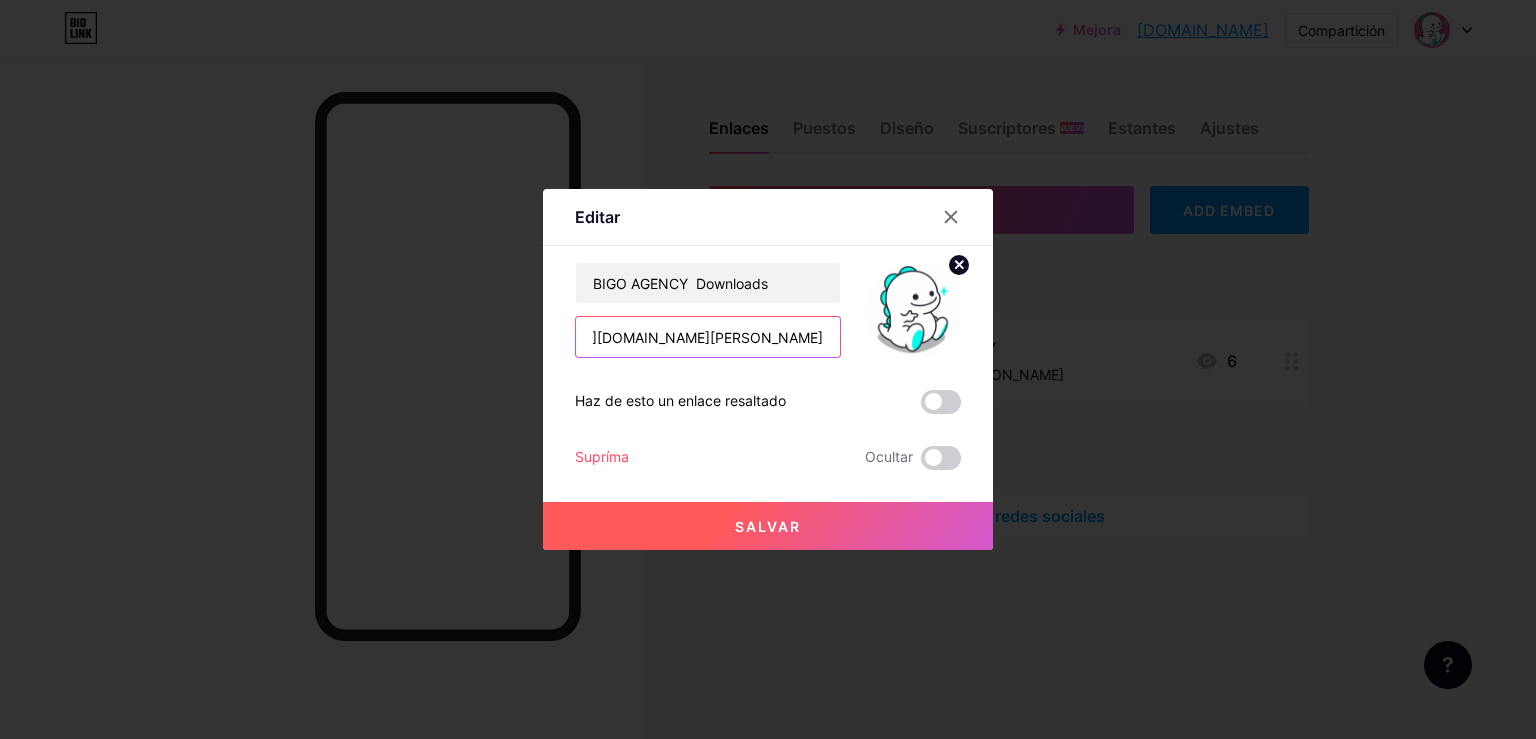 scroll, scrollTop: 0, scrollLeft: 194, axis: horizontal 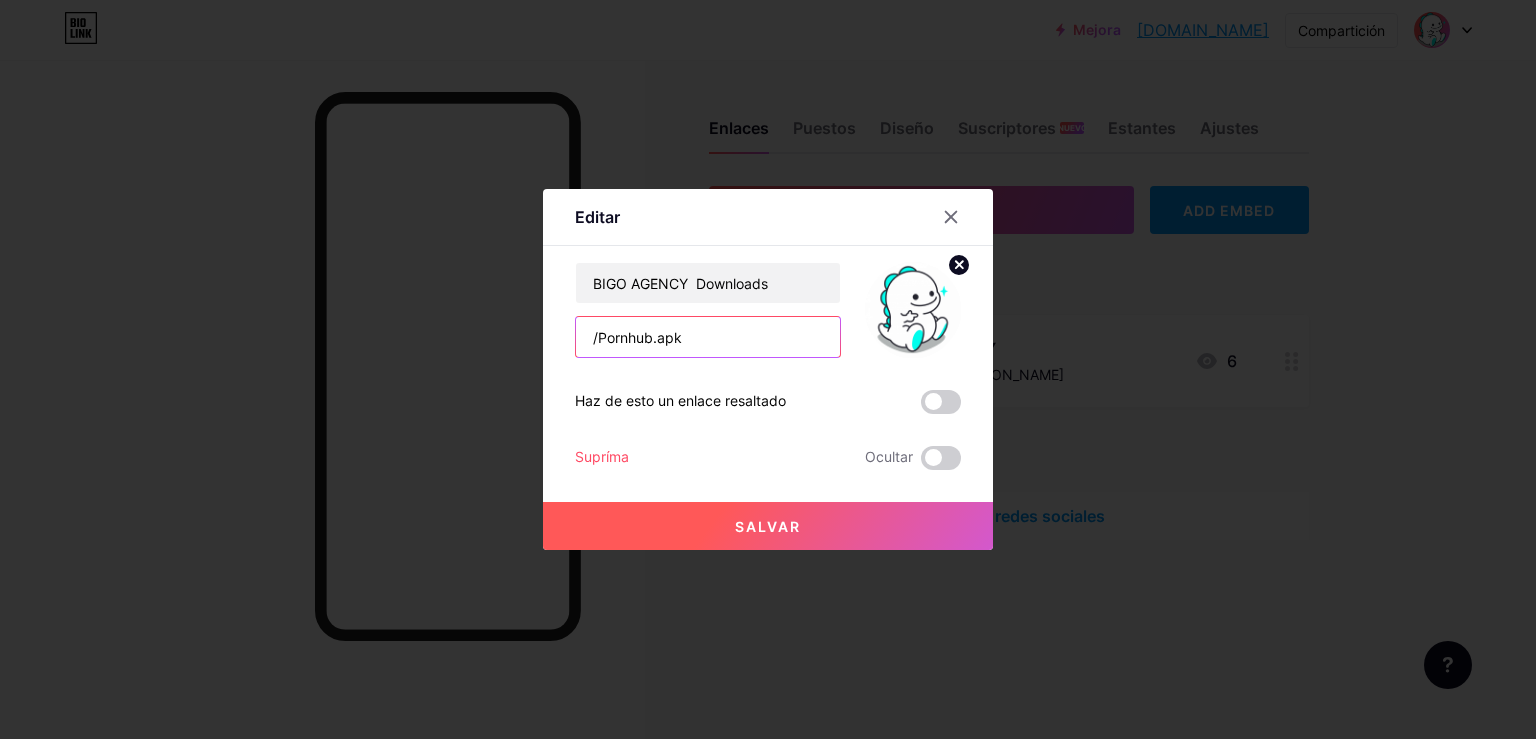 click on "/Pornhub.apk" at bounding box center [708, 337] 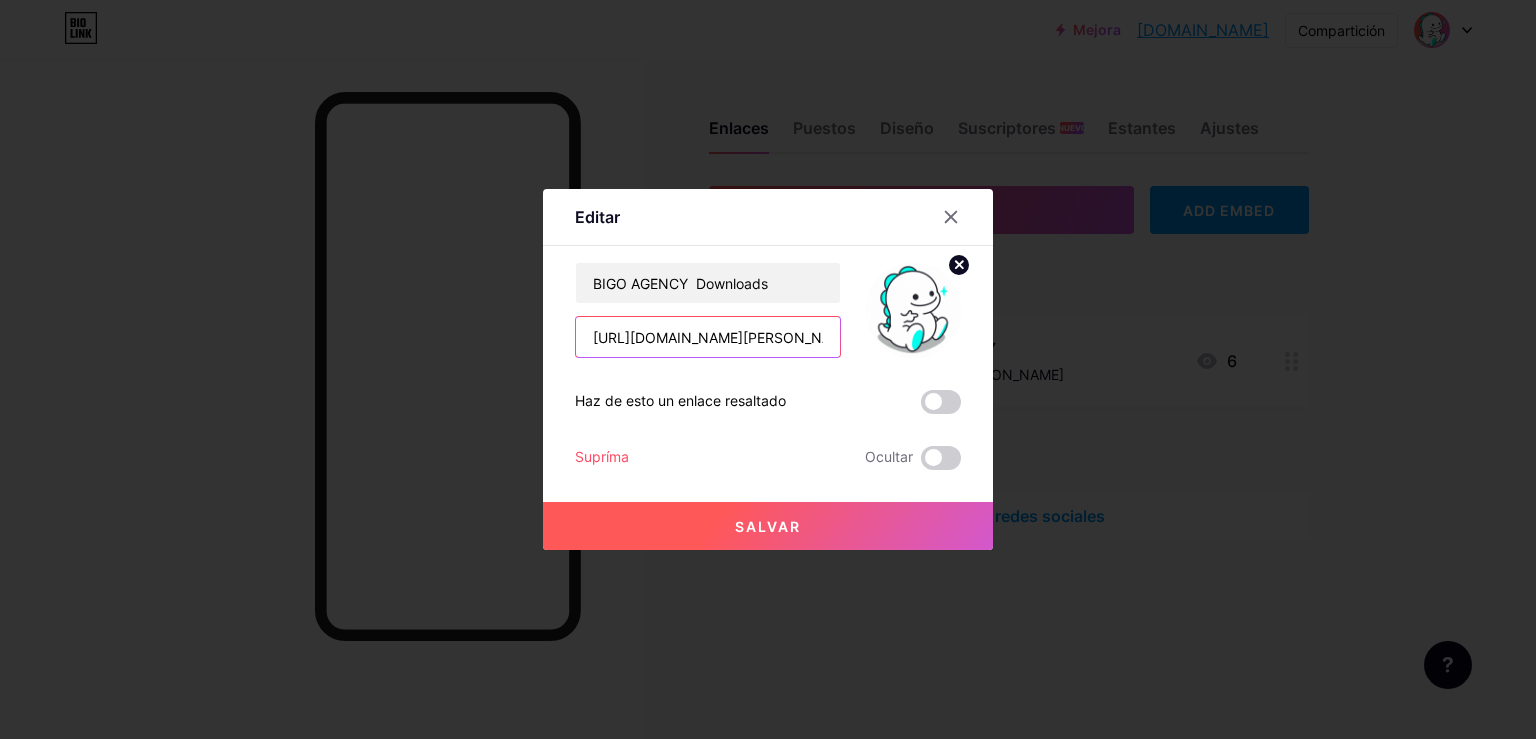 scroll, scrollTop: 0, scrollLeft: 80, axis: horizontal 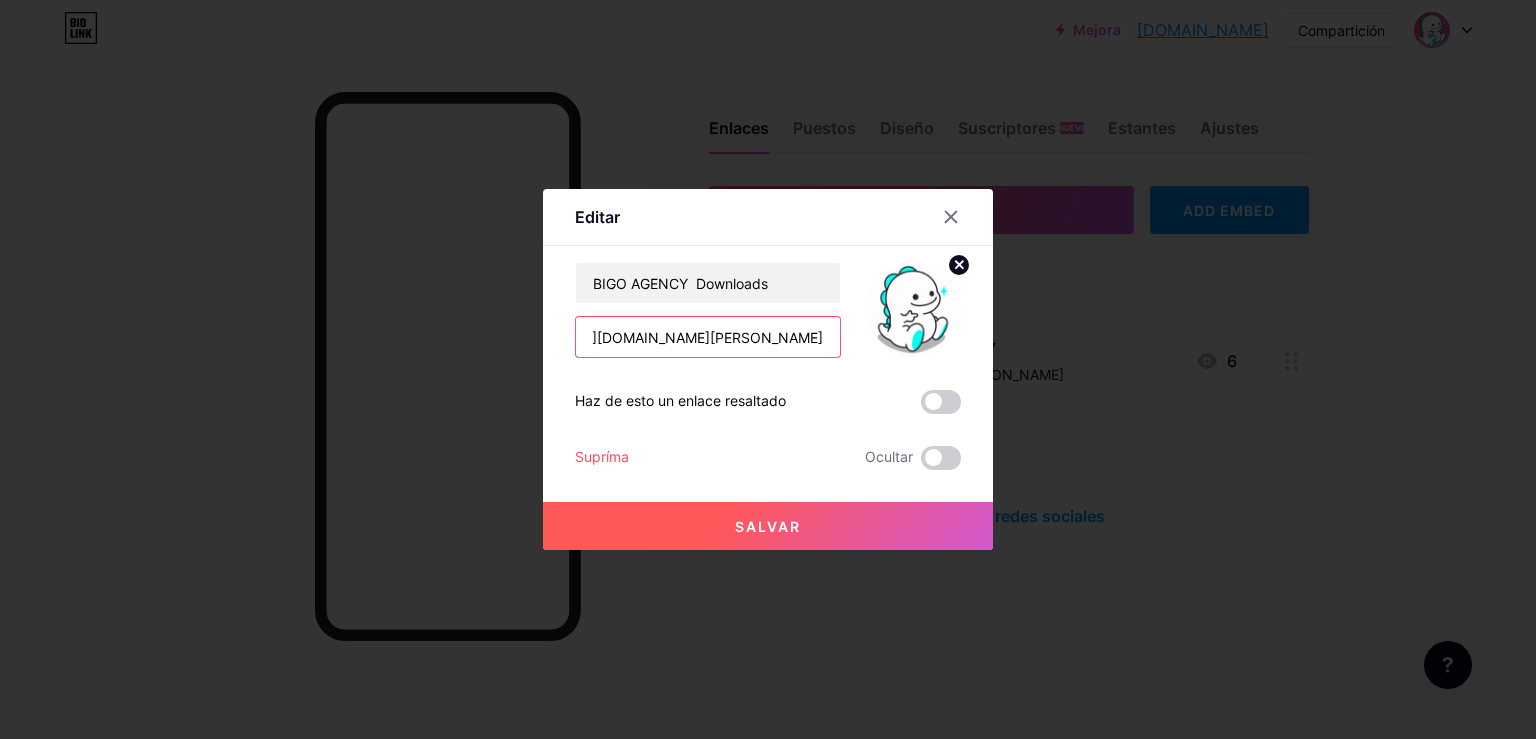 type on "[URL][DOMAIN_NAME][PERSON_NAME]" 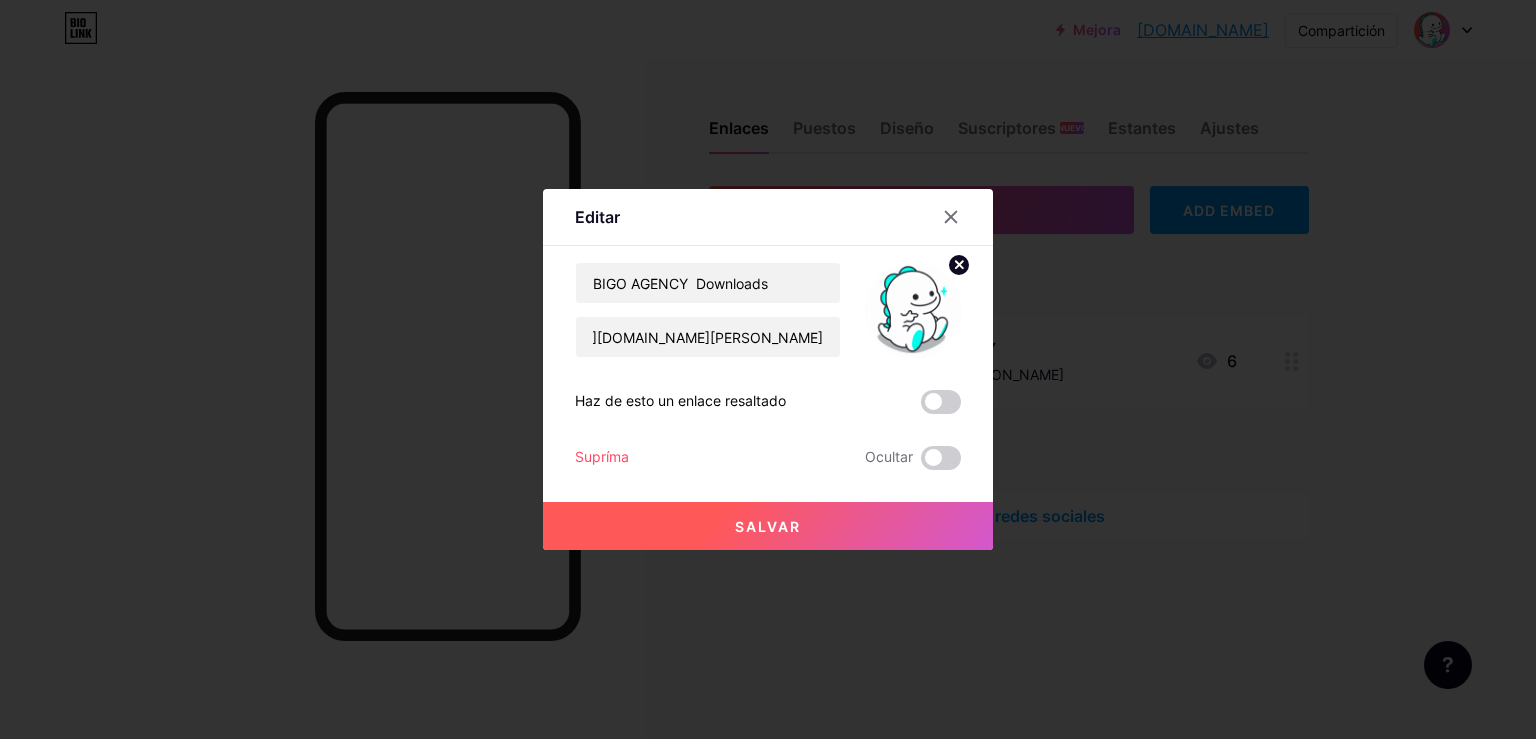 click on "Salvar" at bounding box center [768, 526] 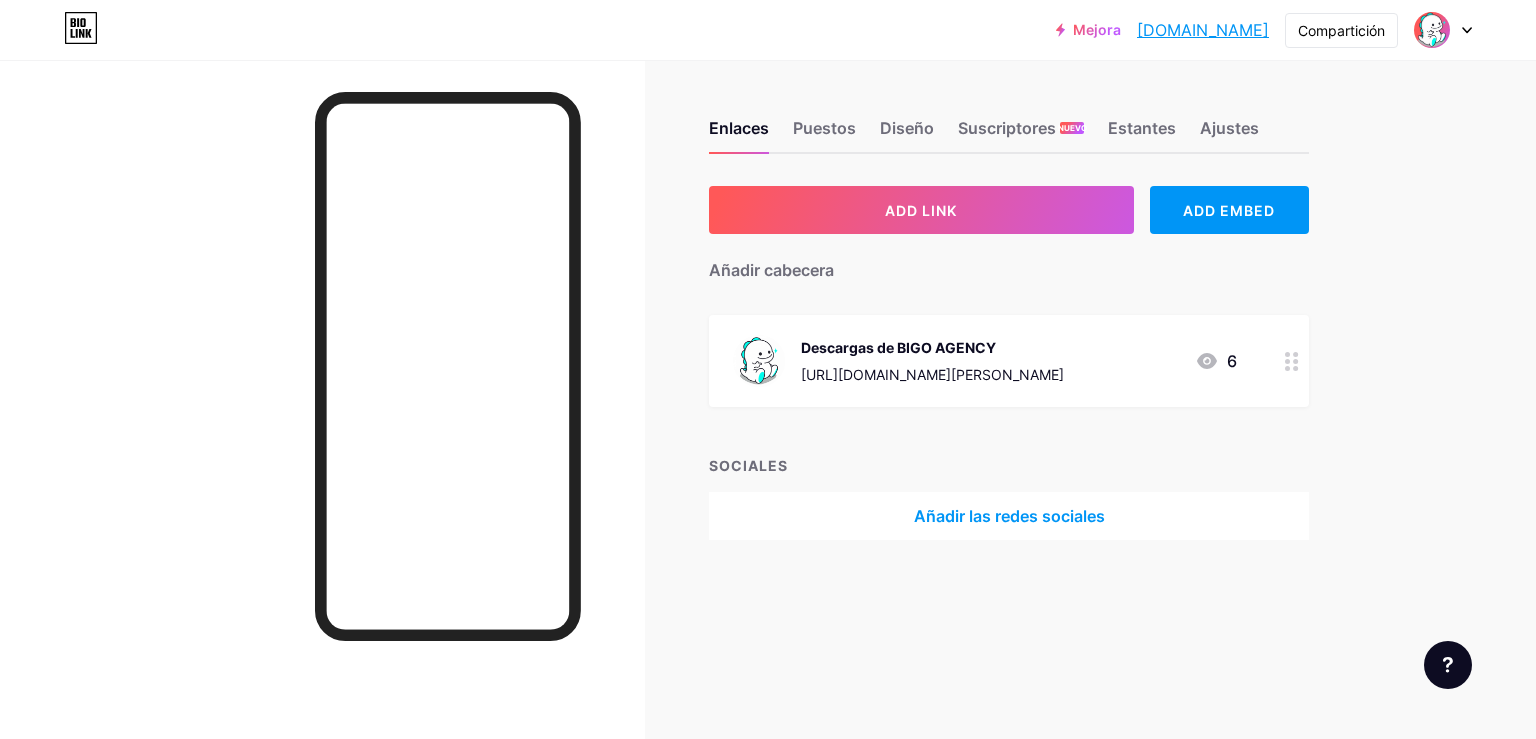 click at bounding box center (1292, 361) 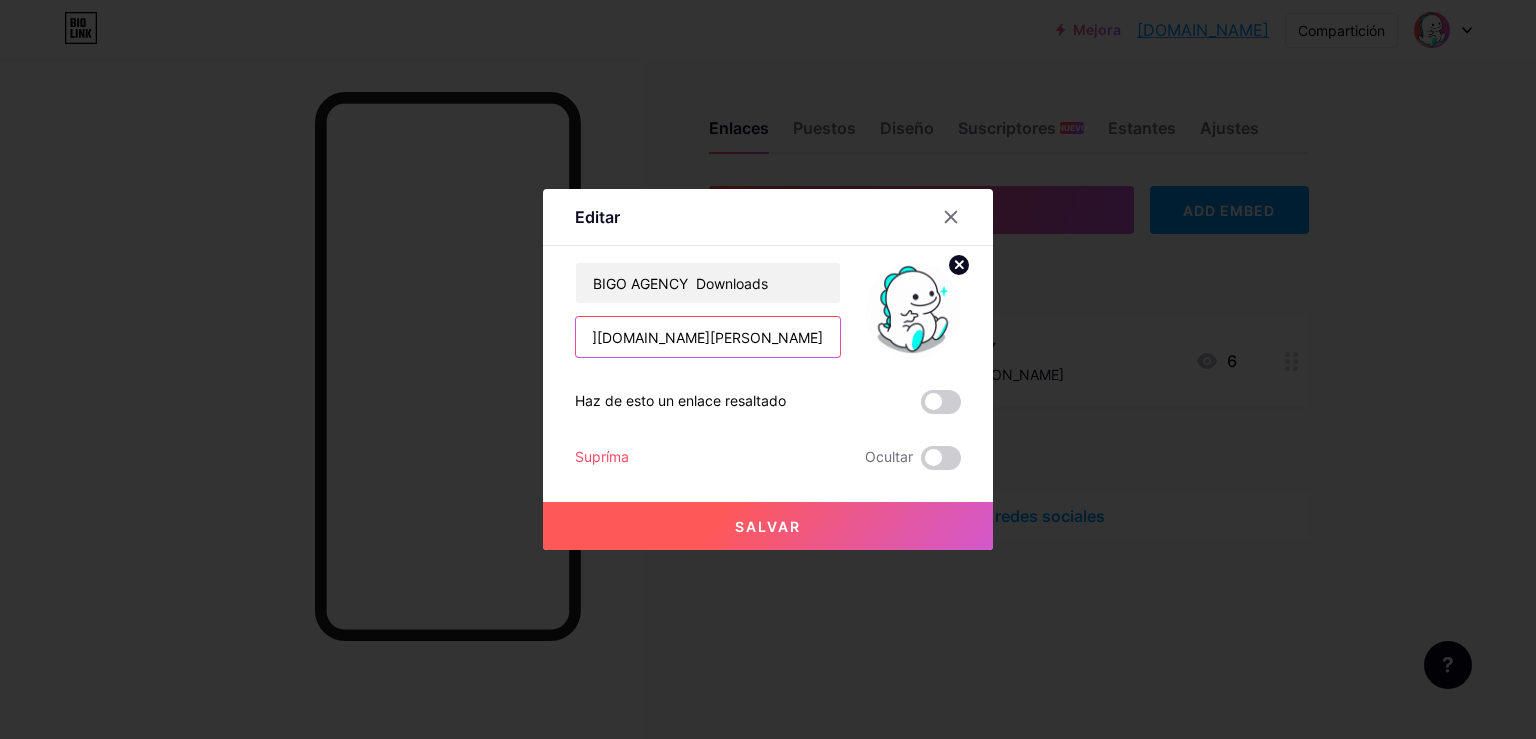 scroll, scrollTop: 0, scrollLeft: 168, axis: horizontal 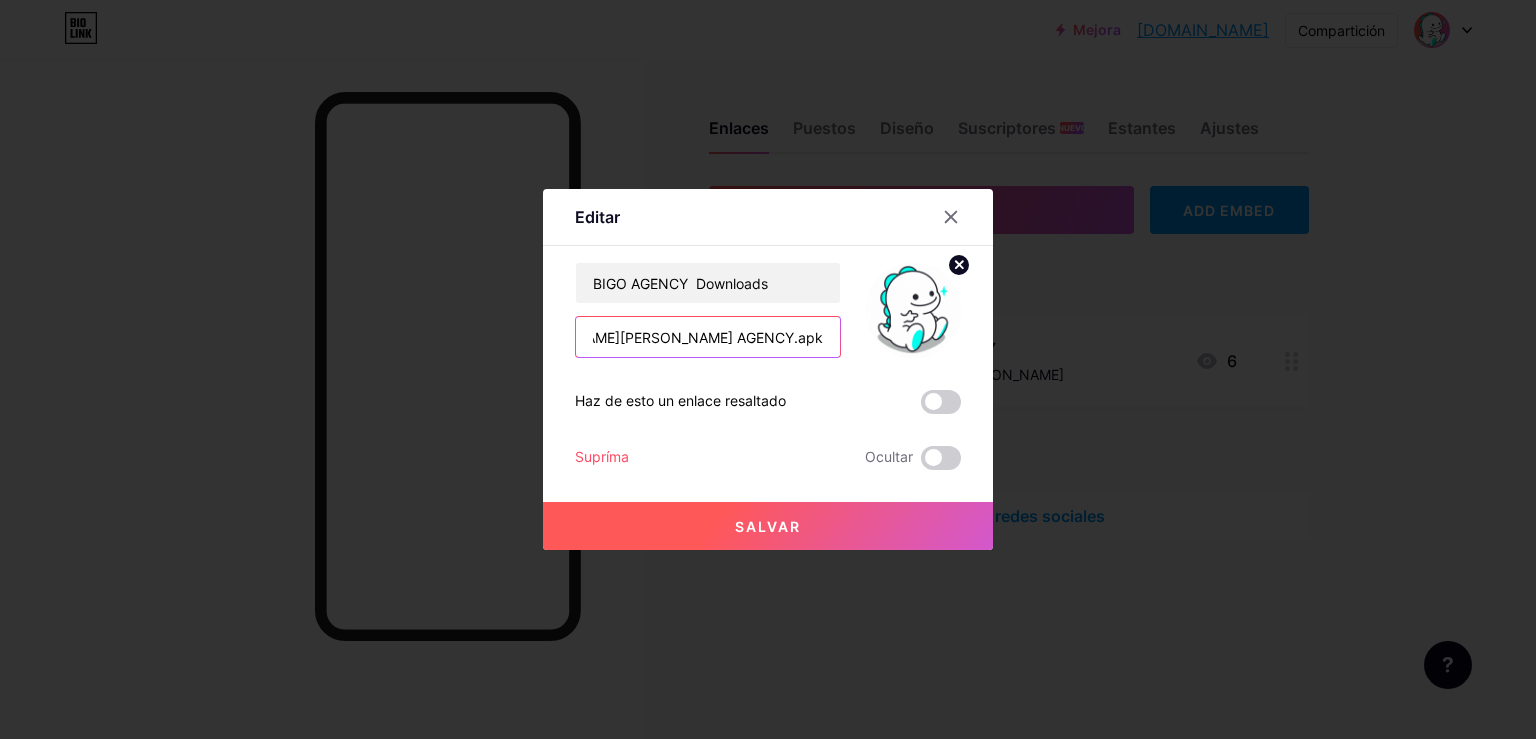 type on "[URL][DOMAIN_NAME][PERSON_NAME] AGENCY.apk" 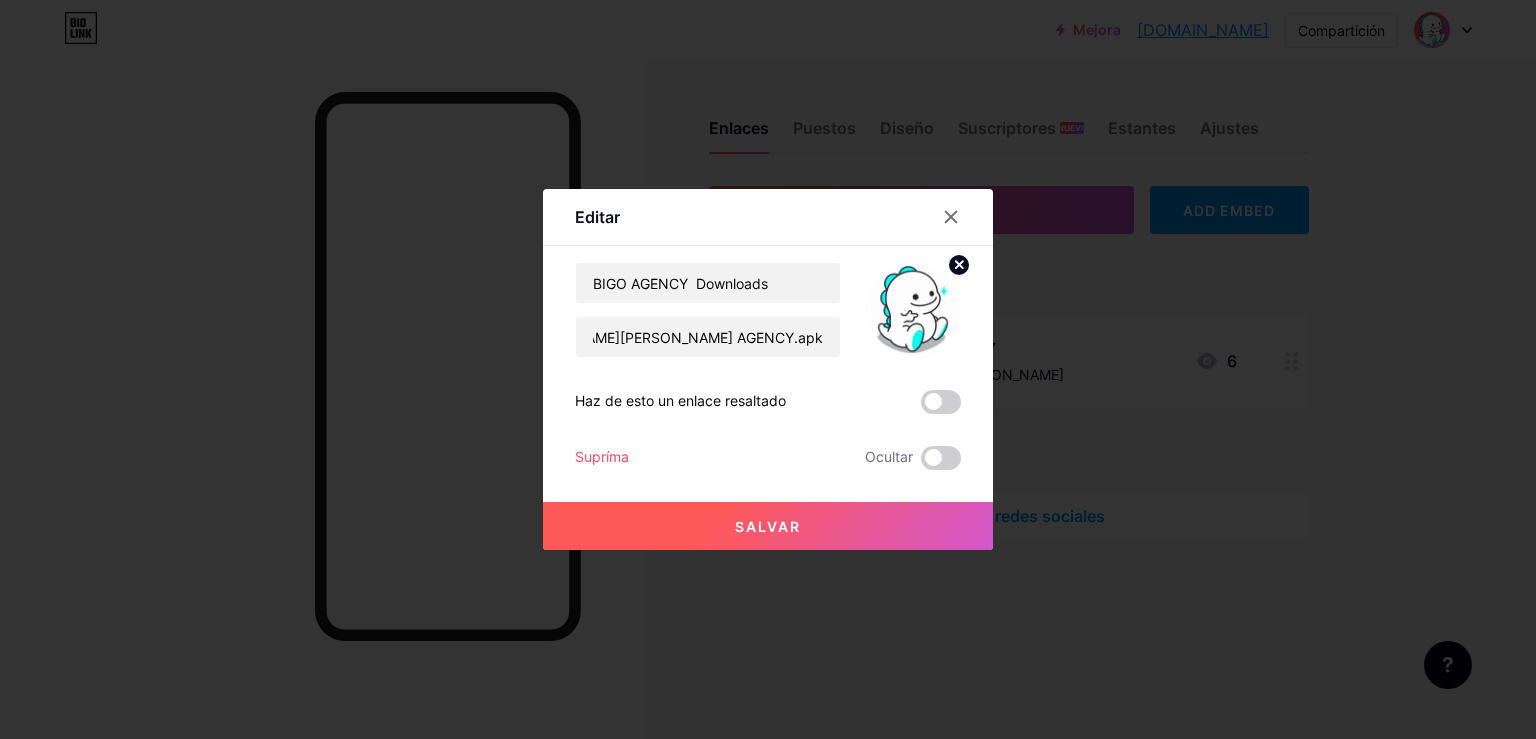click on "Salvar" at bounding box center [768, 526] 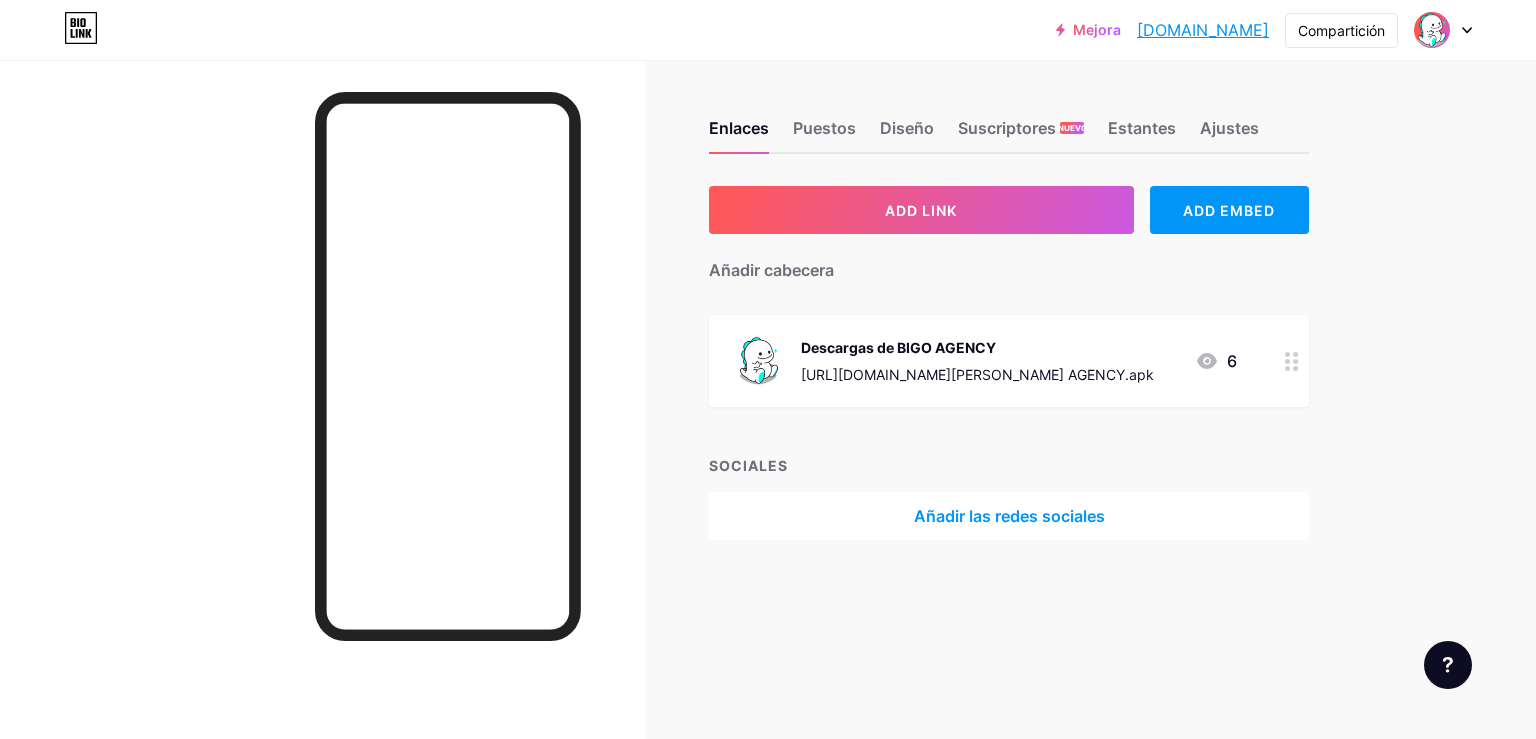click at bounding box center (1292, 361) 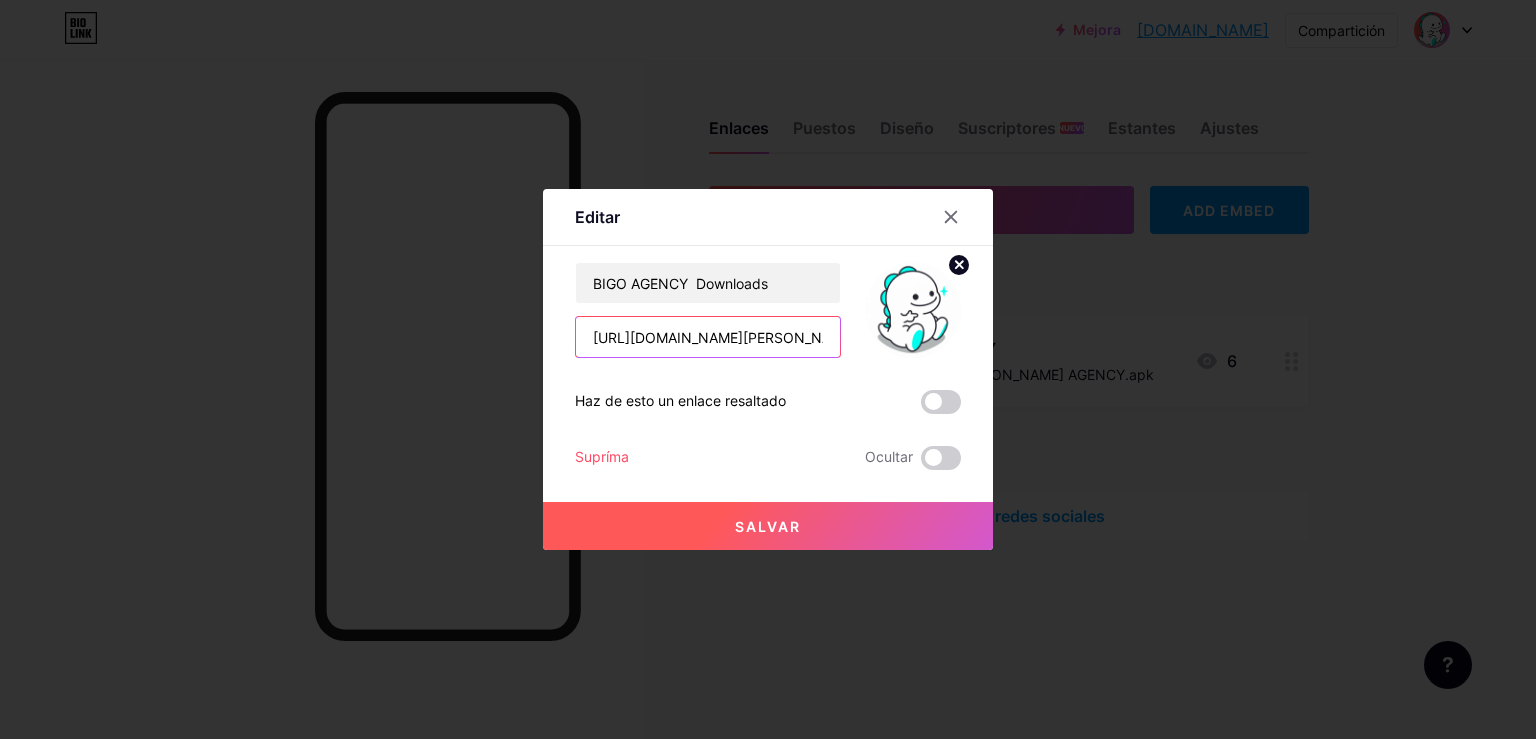 scroll, scrollTop: 0, scrollLeft: 207, axis: horizontal 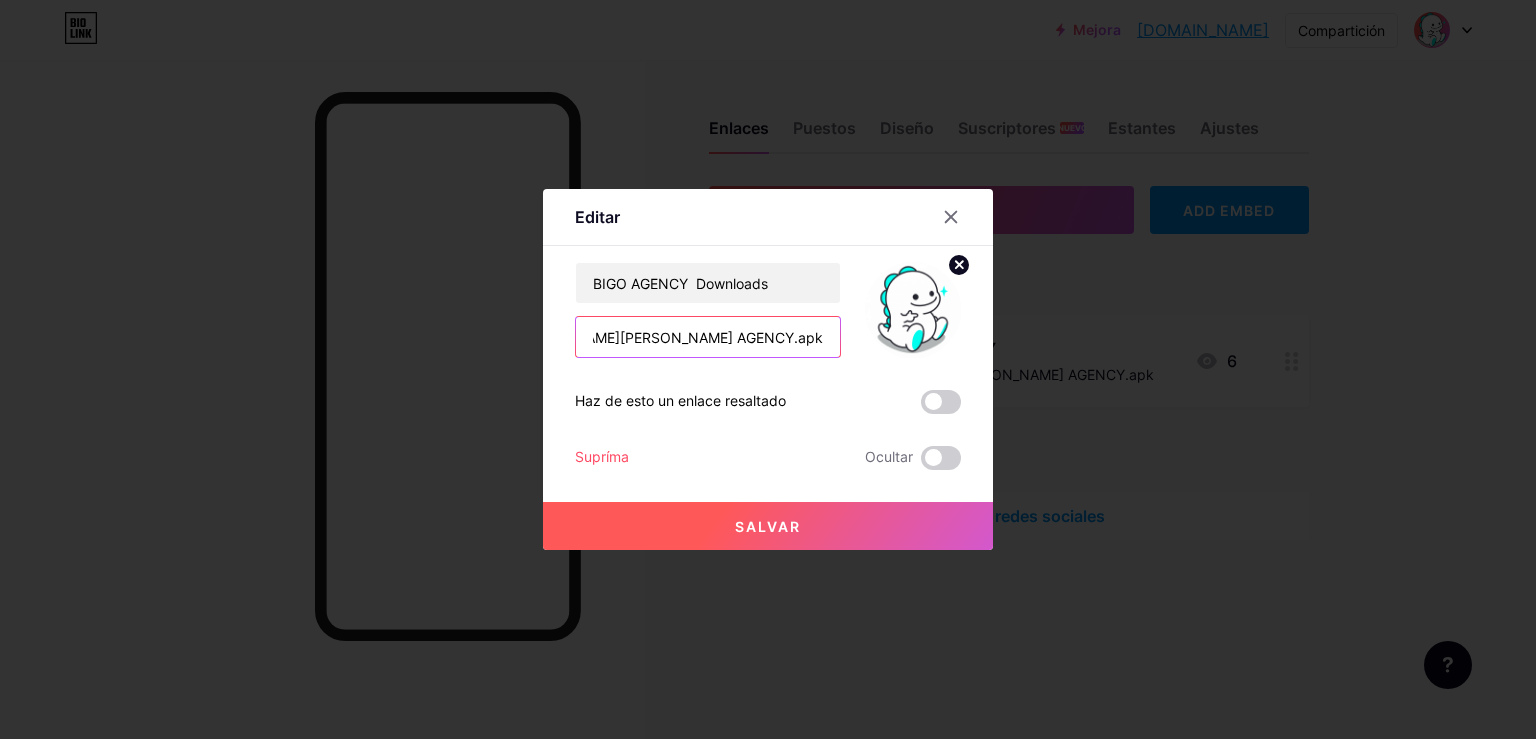drag, startPoint x: 763, startPoint y: 341, endPoint x: 823, endPoint y: 339, distance: 60.033325 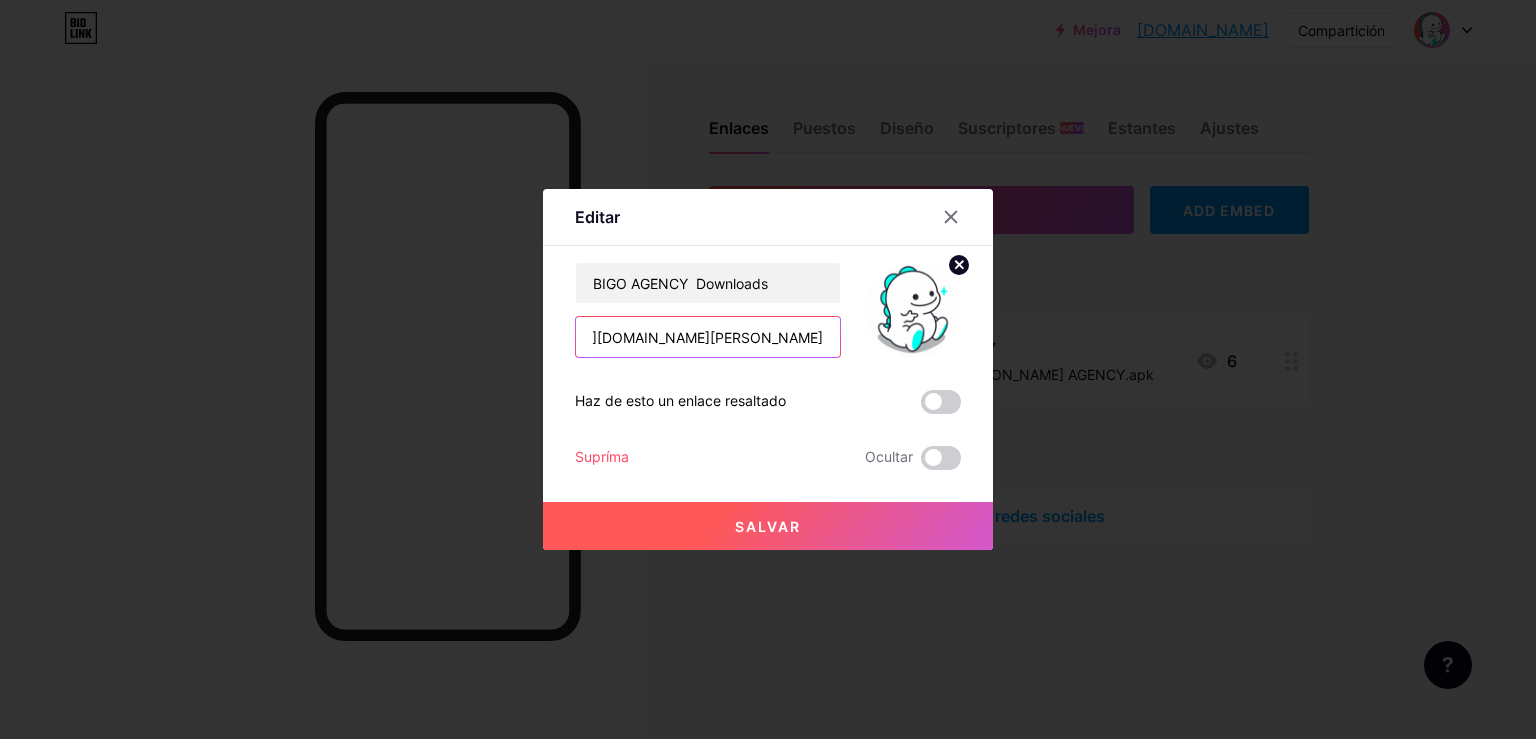 scroll, scrollTop: 0, scrollLeft: 85, axis: horizontal 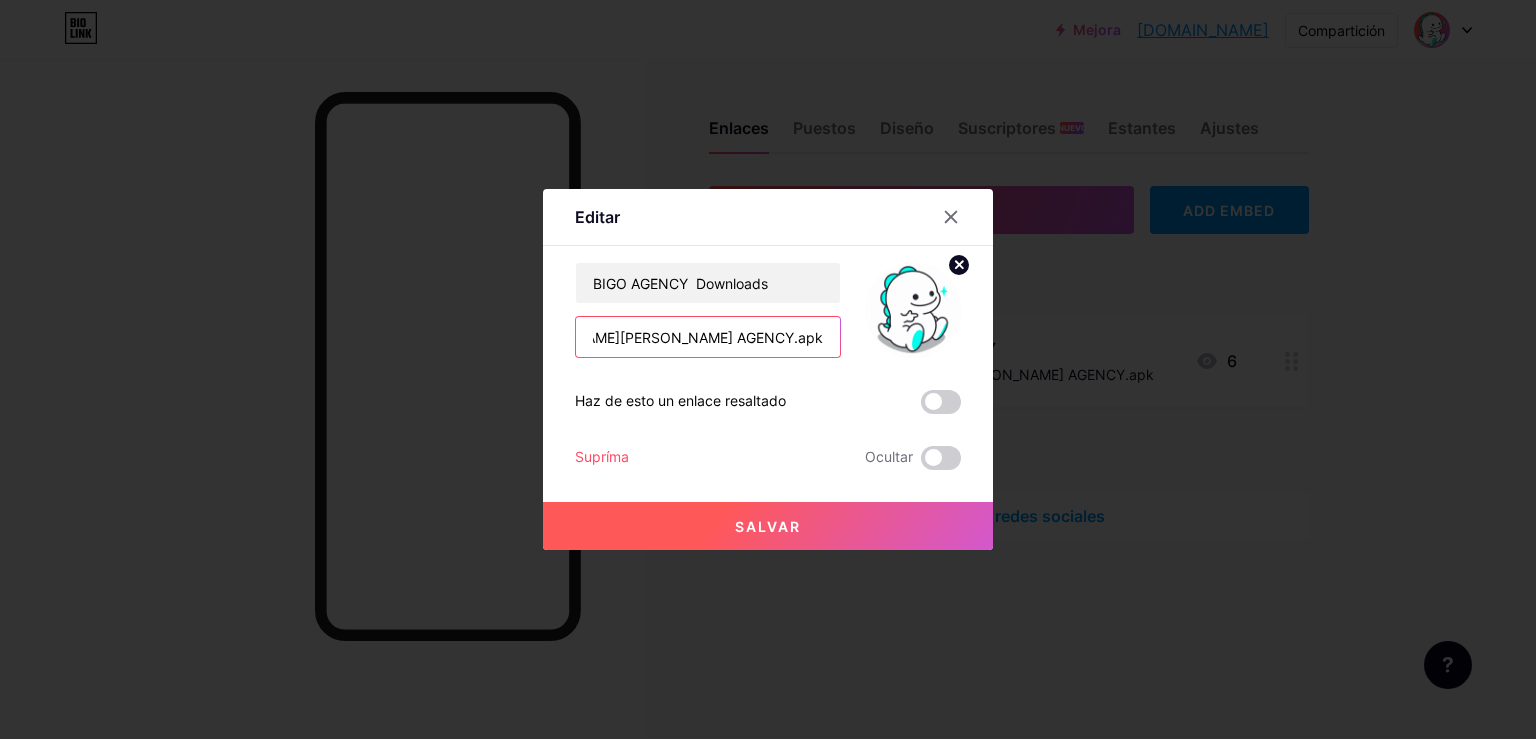 type on "[URL][DOMAIN_NAME][PERSON_NAME] AGENCY.apk" 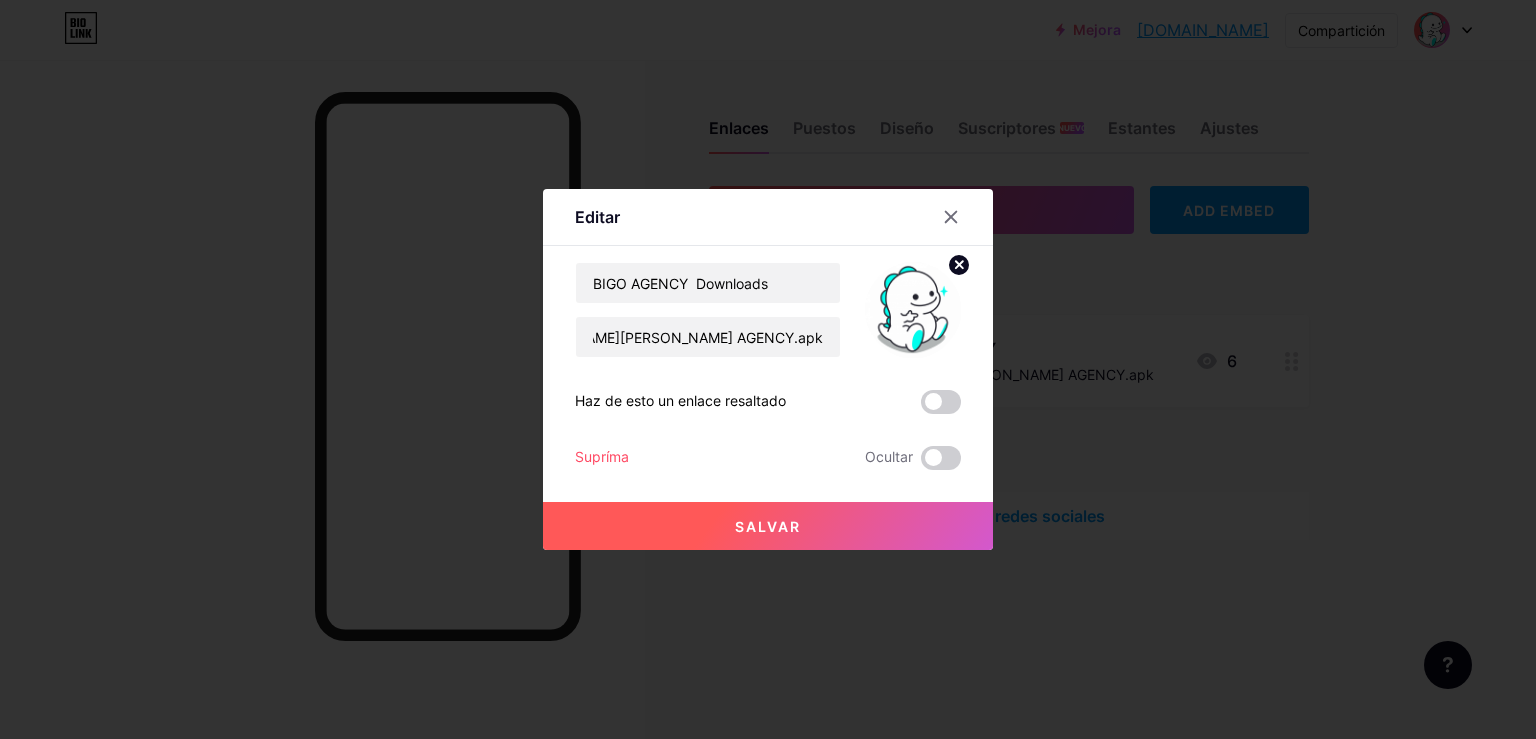 click on "Salvar" at bounding box center (768, 526) 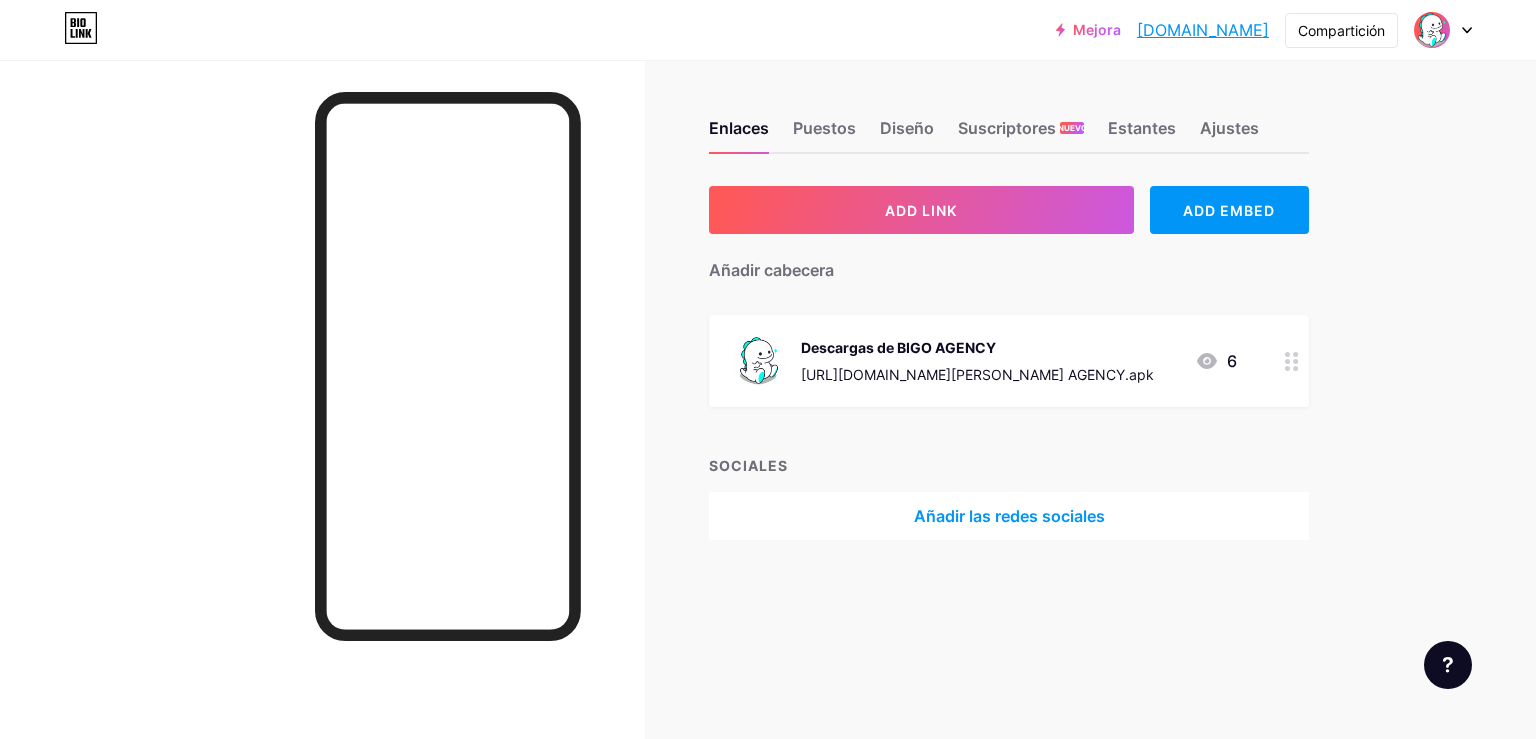 click at bounding box center [322, 429] 